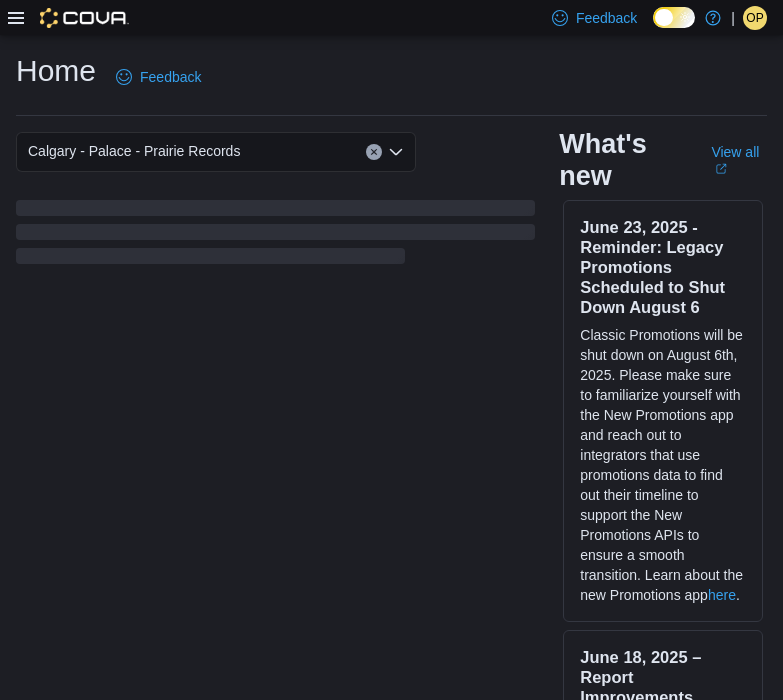 scroll, scrollTop: 0, scrollLeft: 0, axis: both 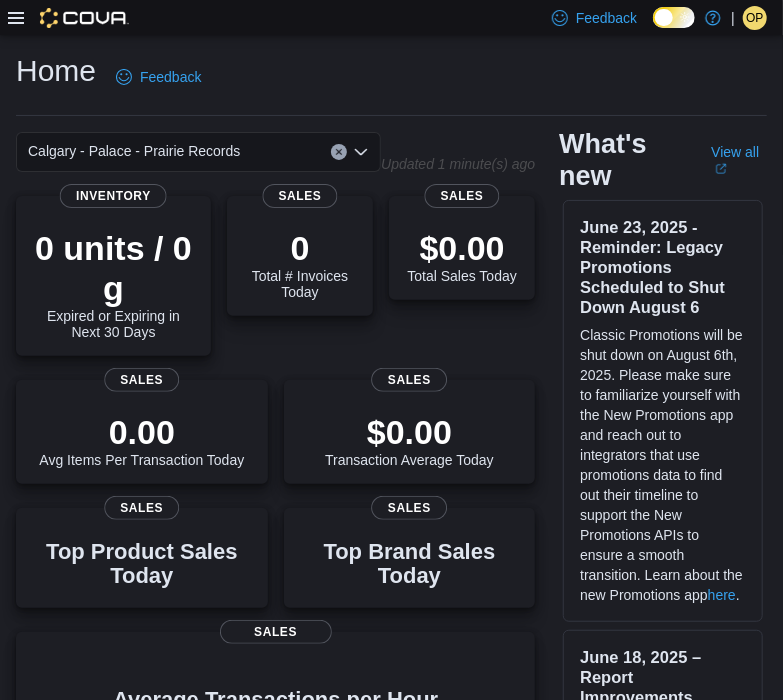 click on "Feedback Dark Mode Home of the Happy High | OP [FIRST] [LAST]" at bounding box center (391, 17) 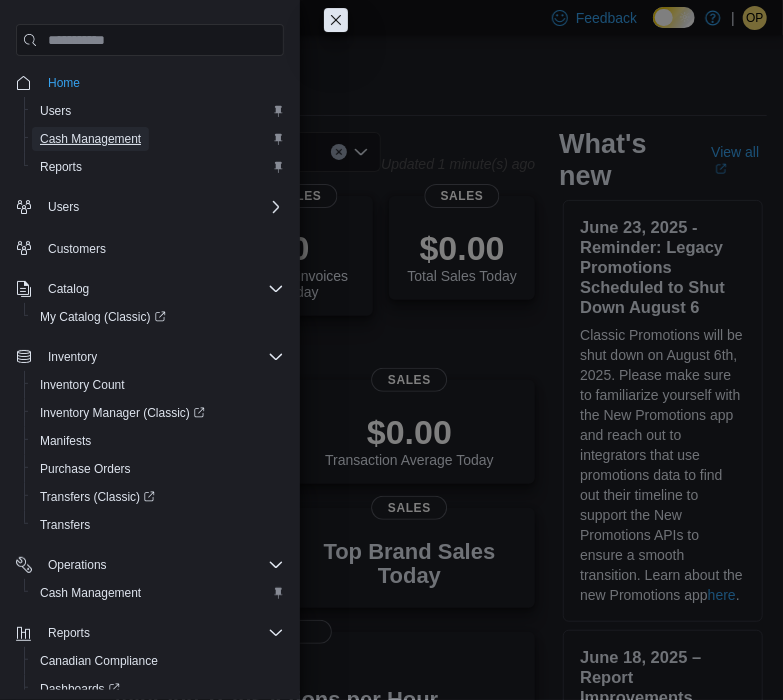 click on "Cash Management" at bounding box center [90, 139] 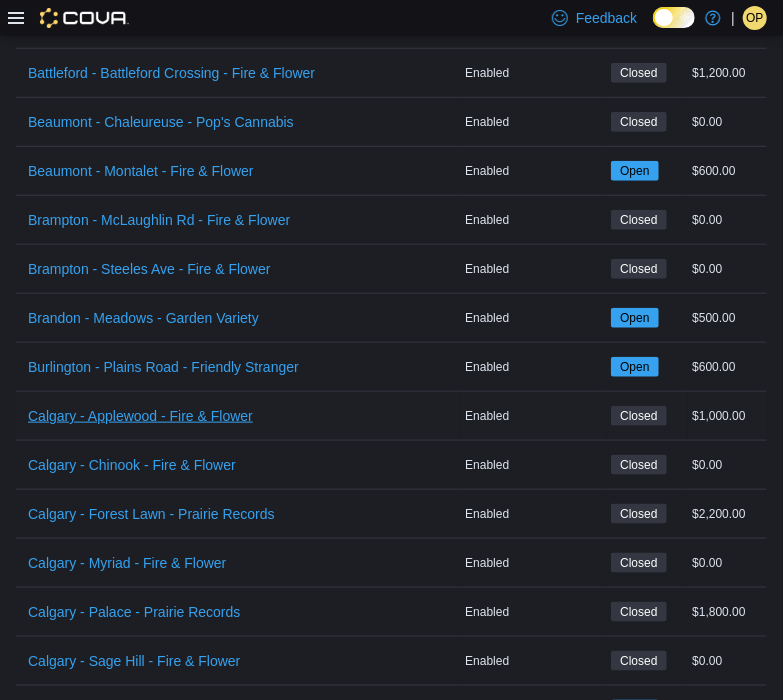 scroll, scrollTop: 459, scrollLeft: 0, axis: vertical 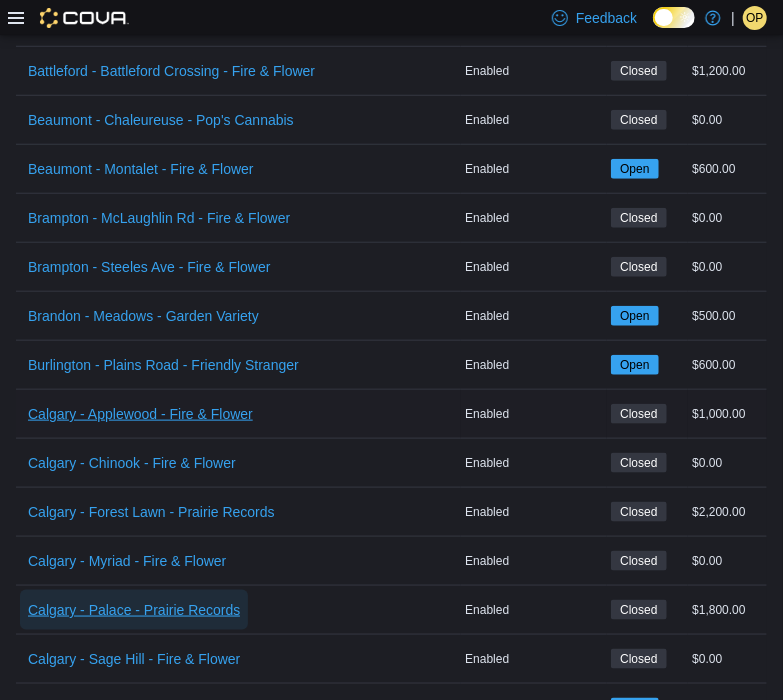 click on "Calgary - Palace - Prairie Records" at bounding box center (134, 610) 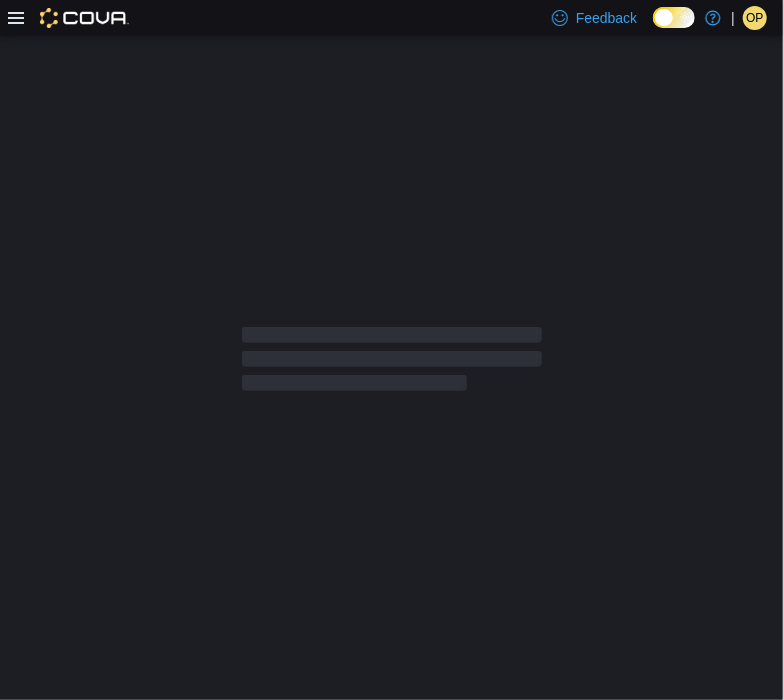 scroll, scrollTop: 0, scrollLeft: 0, axis: both 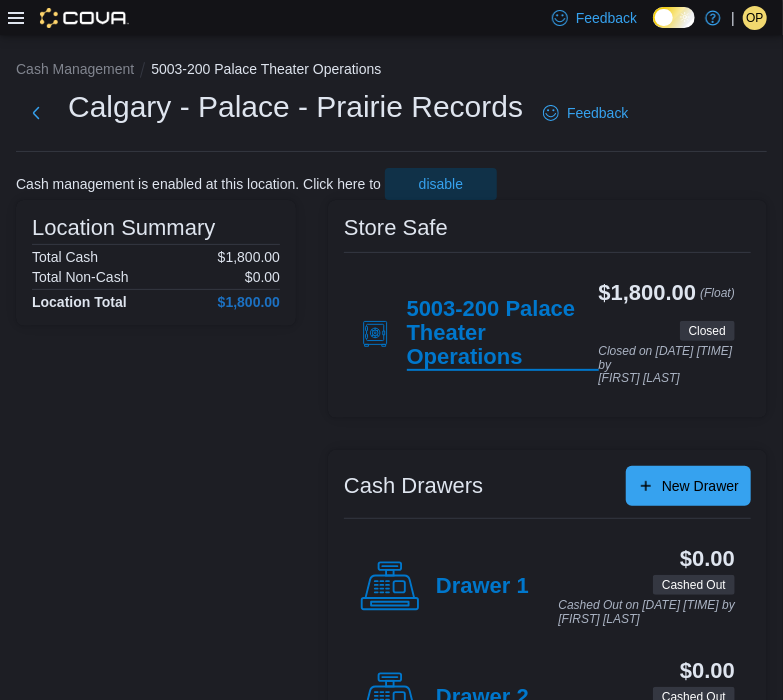 click on "5003-200 Palace Theater Operations" at bounding box center (503, 334) 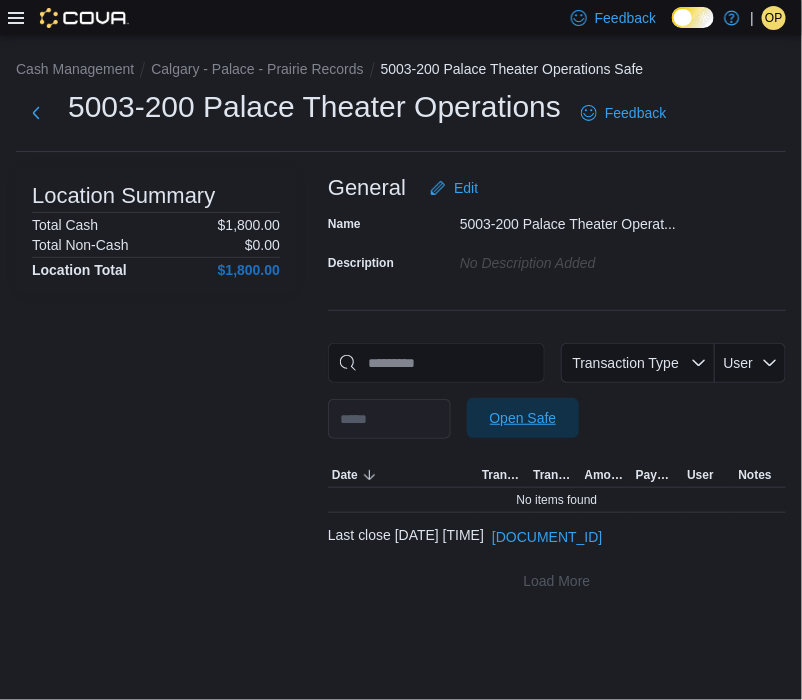 click on "Open Safe" at bounding box center (523, 418) 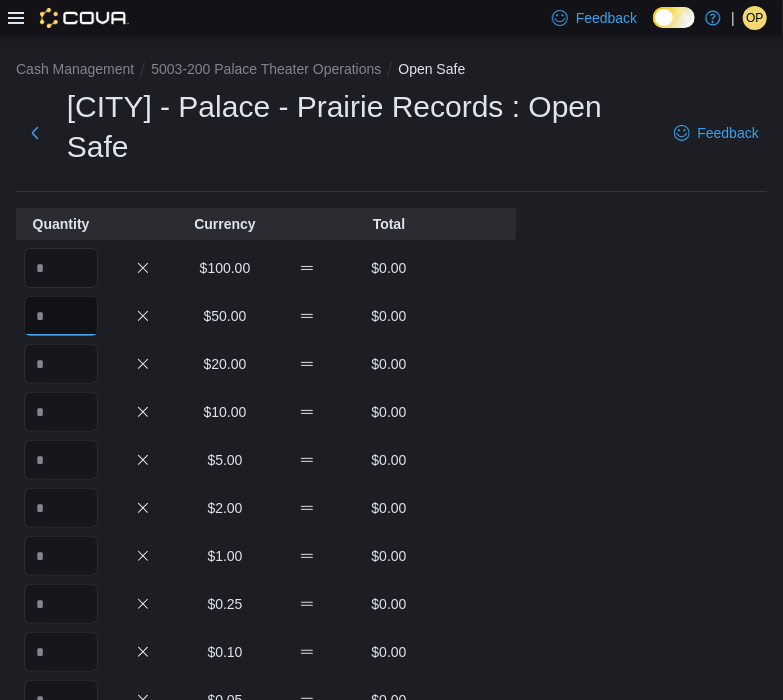 click at bounding box center [61, 316] 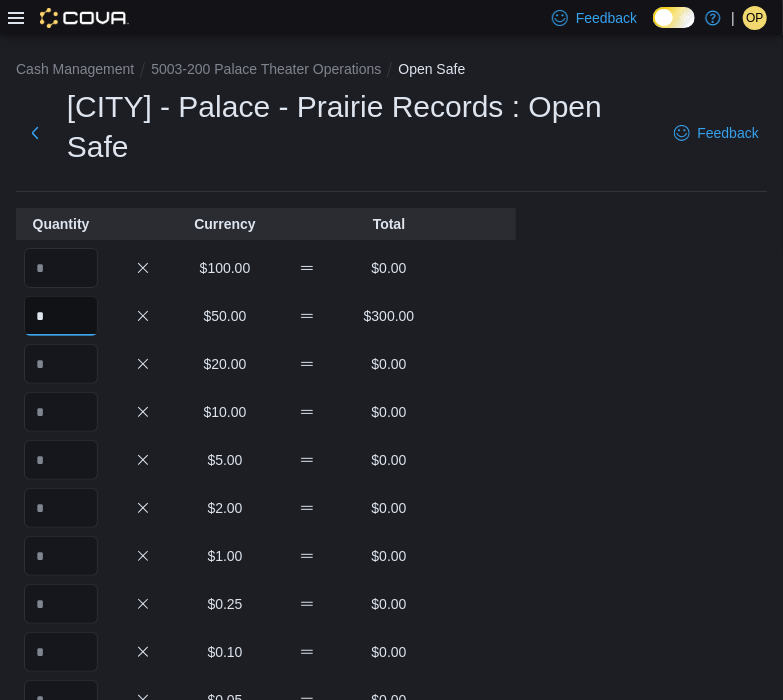 type on "*" 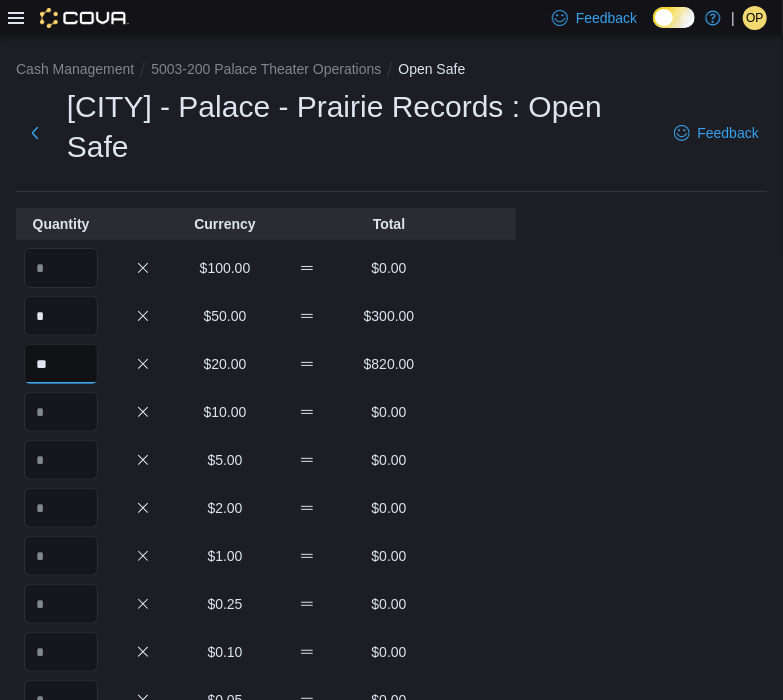 type on "**" 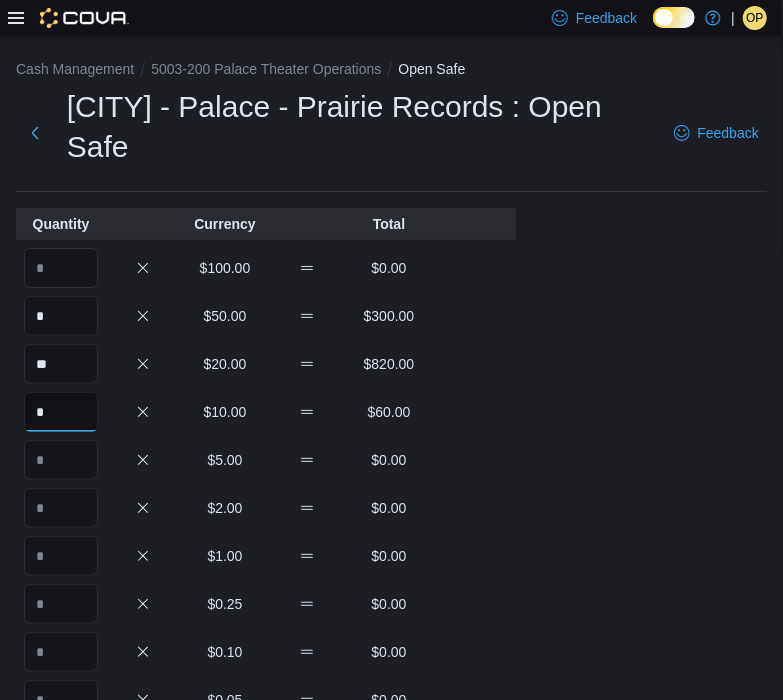 type on "*" 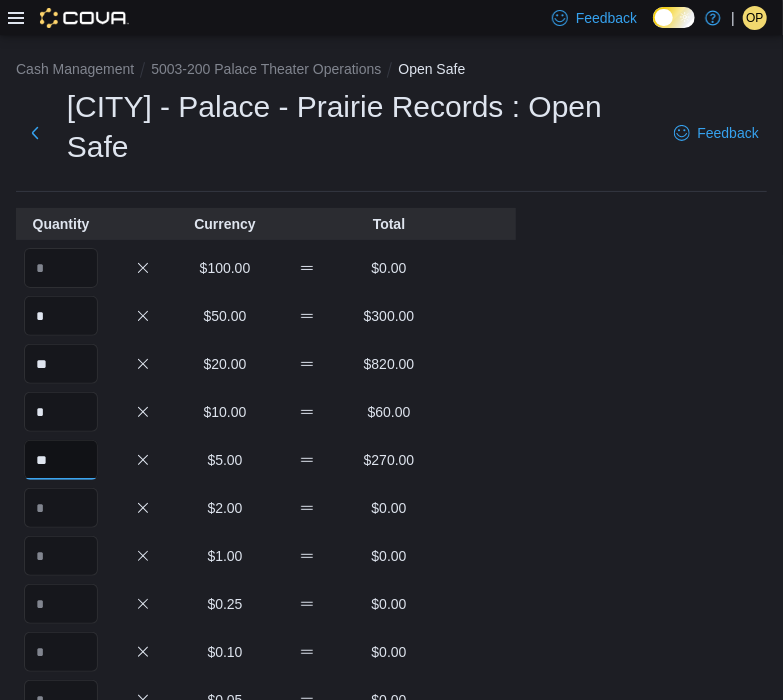 type on "**" 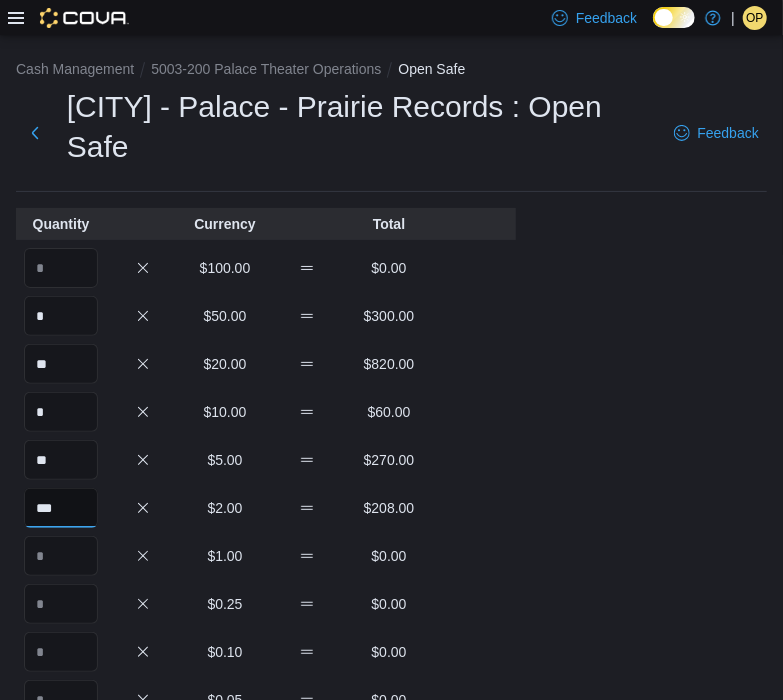 type on "***" 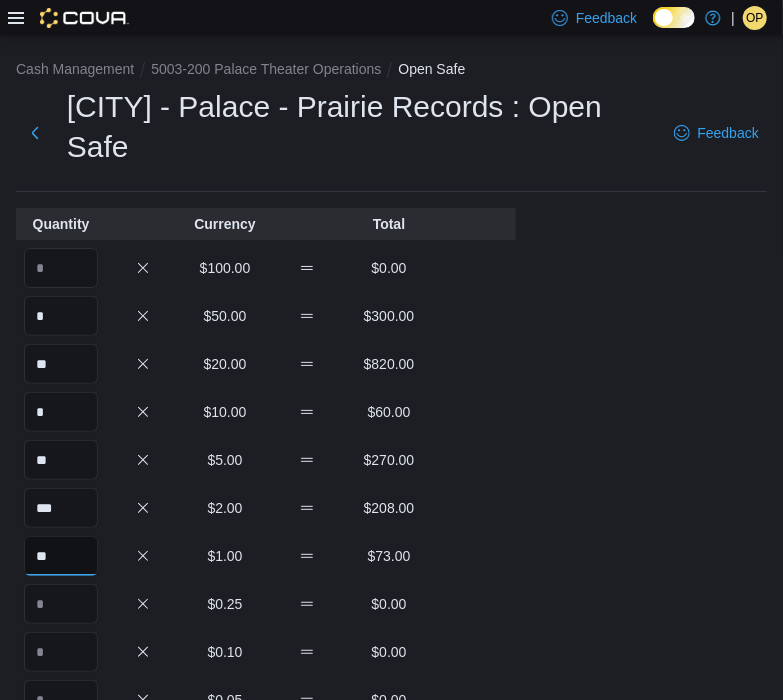 type on "**" 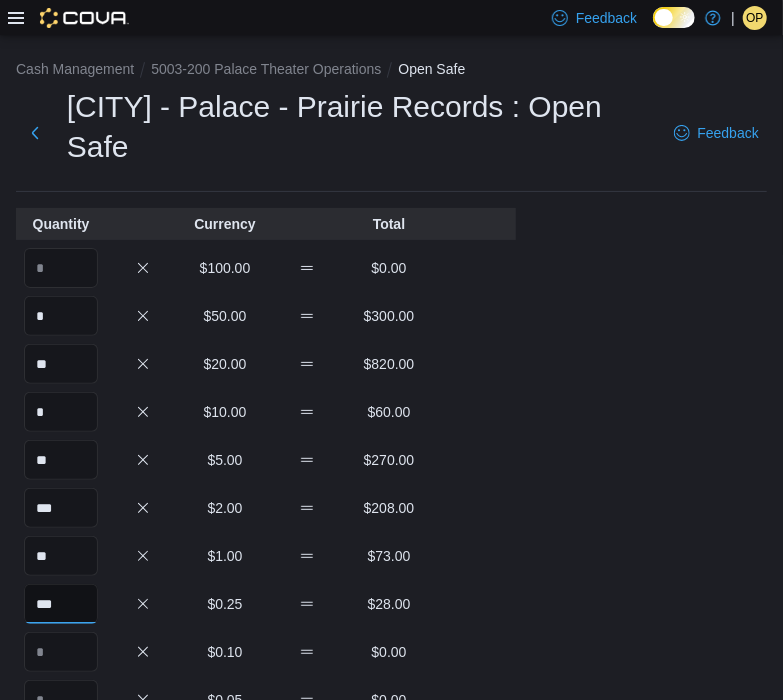 type on "***" 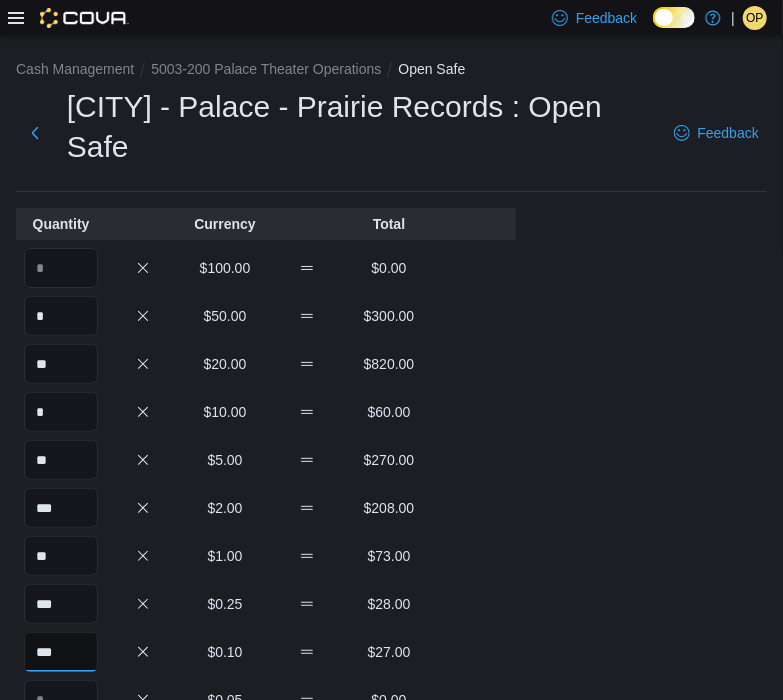 type on "***" 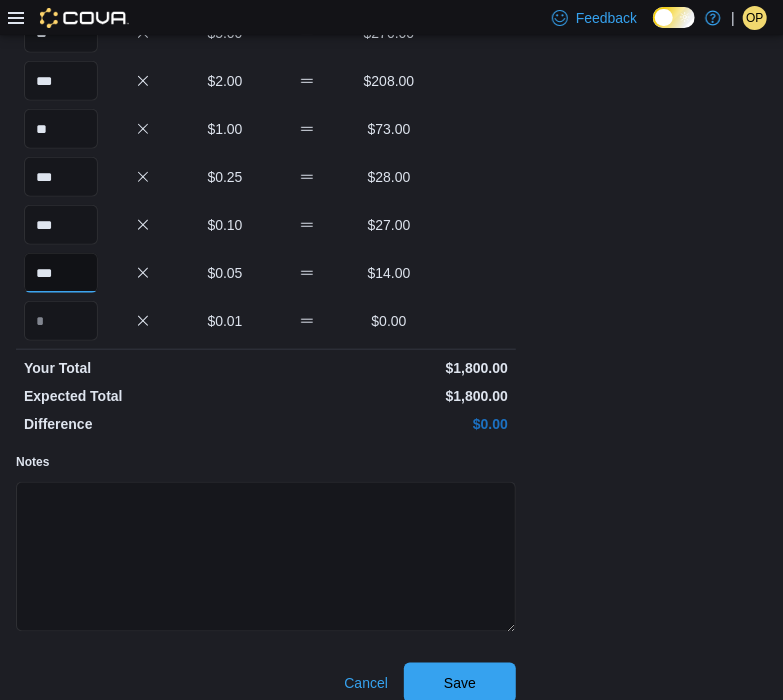 scroll, scrollTop: 445, scrollLeft: 0, axis: vertical 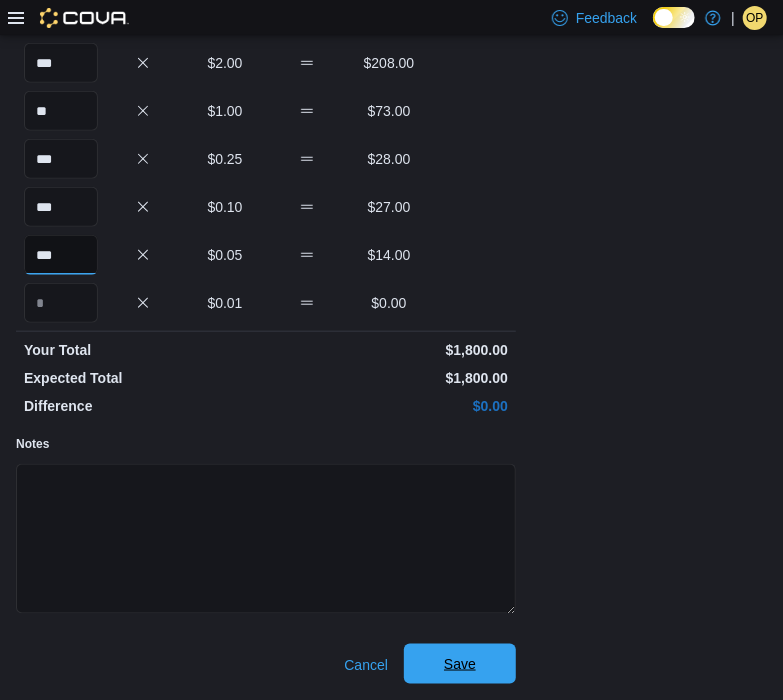 type on "***" 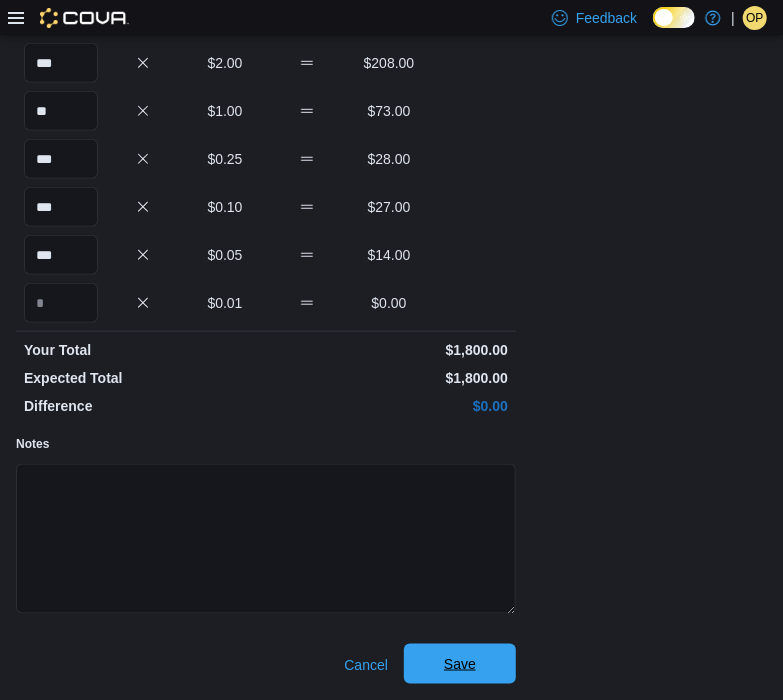 click on "Save" at bounding box center [460, 664] 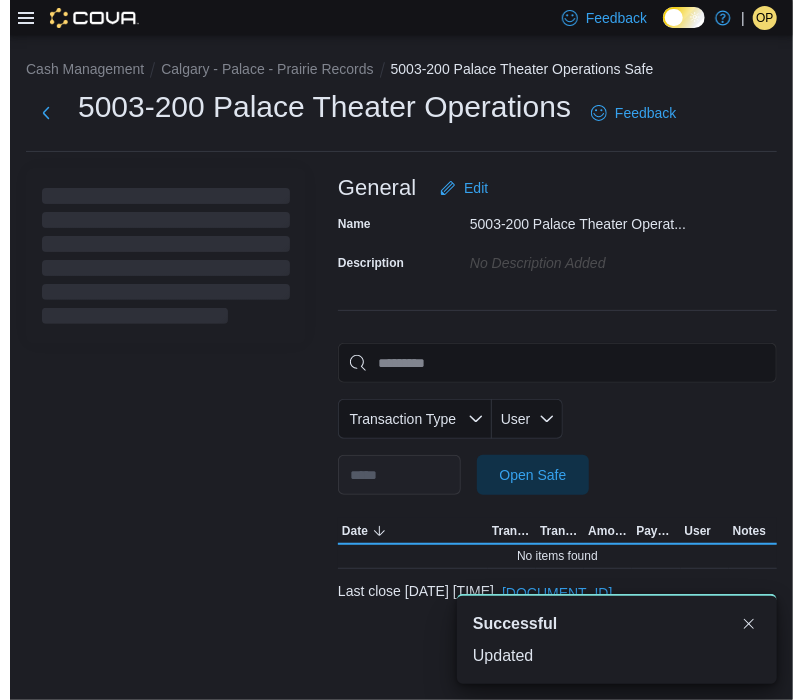 scroll, scrollTop: 0, scrollLeft: 0, axis: both 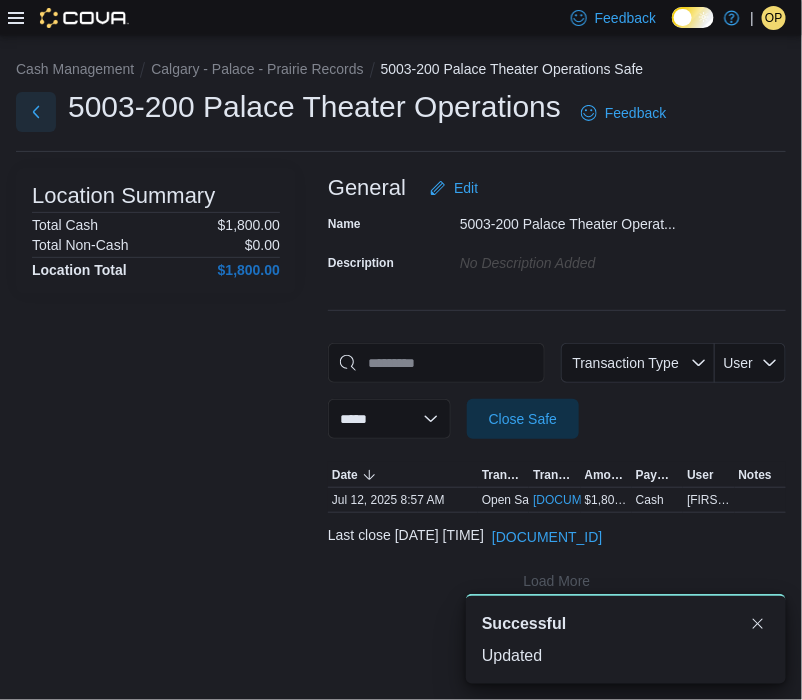click at bounding box center (36, 112) 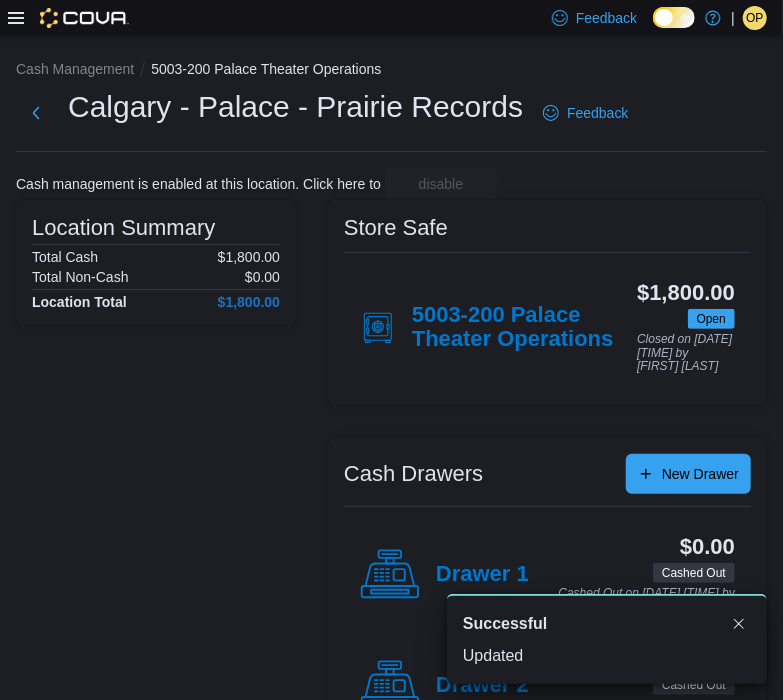 scroll, scrollTop: 86, scrollLeft: 0, axis: vertical 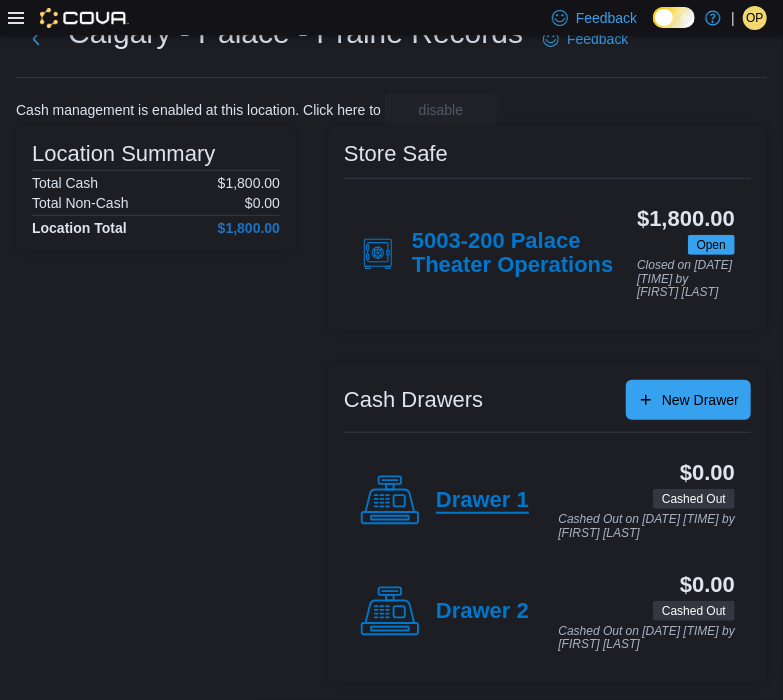 click on "Drawer 1" at bounding box center [482, 501] 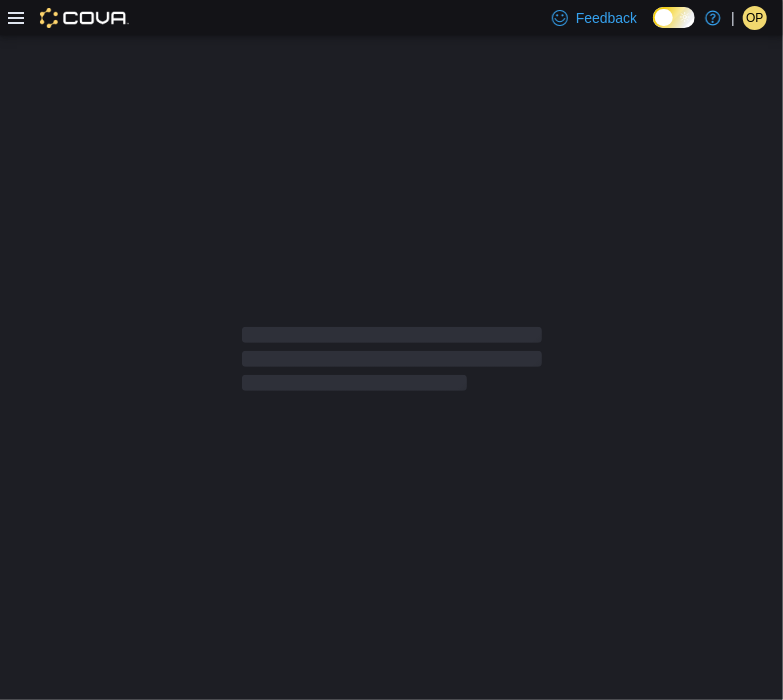scroll, scrollTop: 0, scrollLeft: 0, axis: both 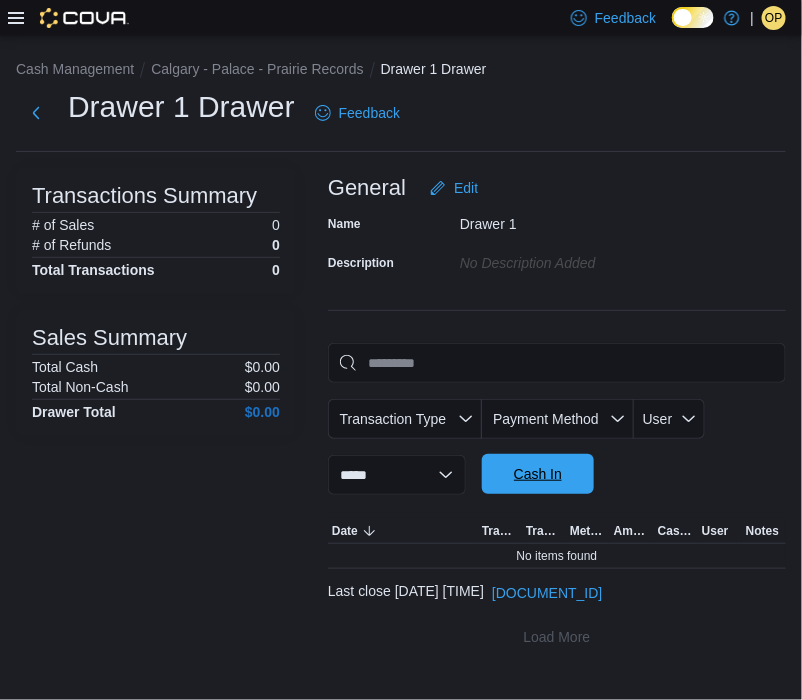 click on "Cash In" at bounding box center [538, 474] 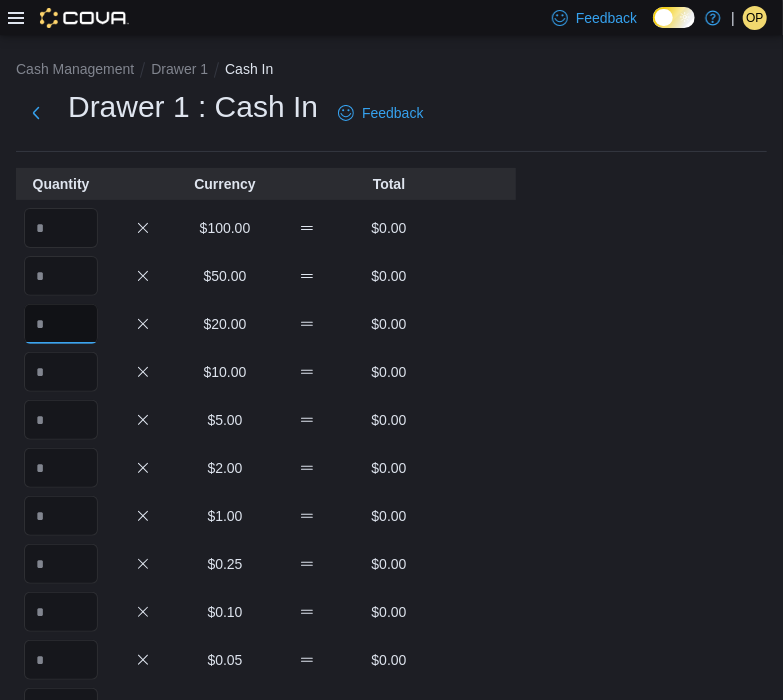click at bounding box center [61, 324] 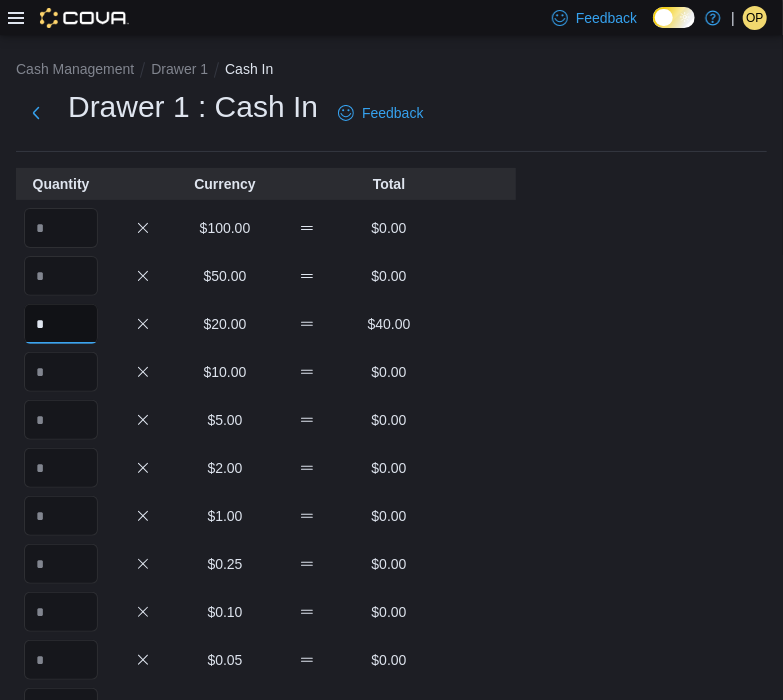 type on "*" 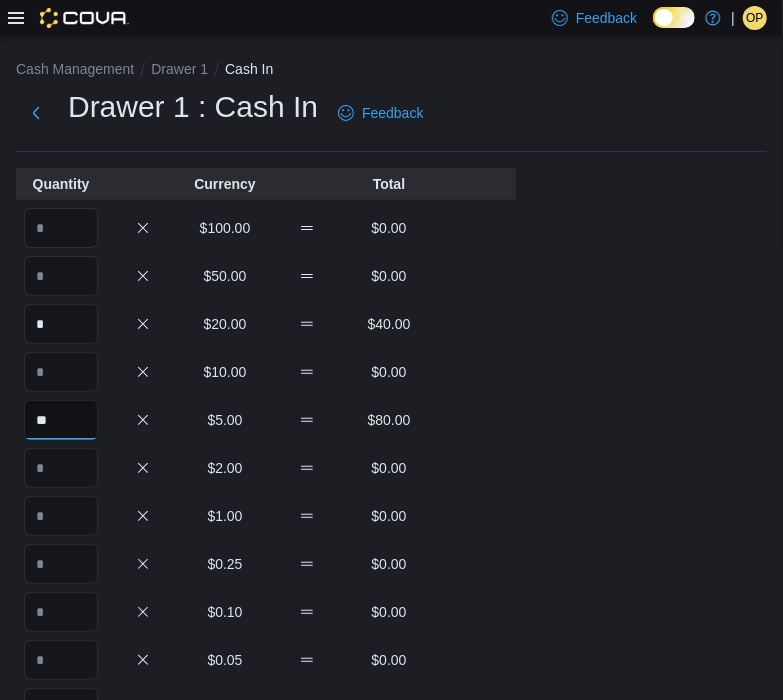 type on "**" 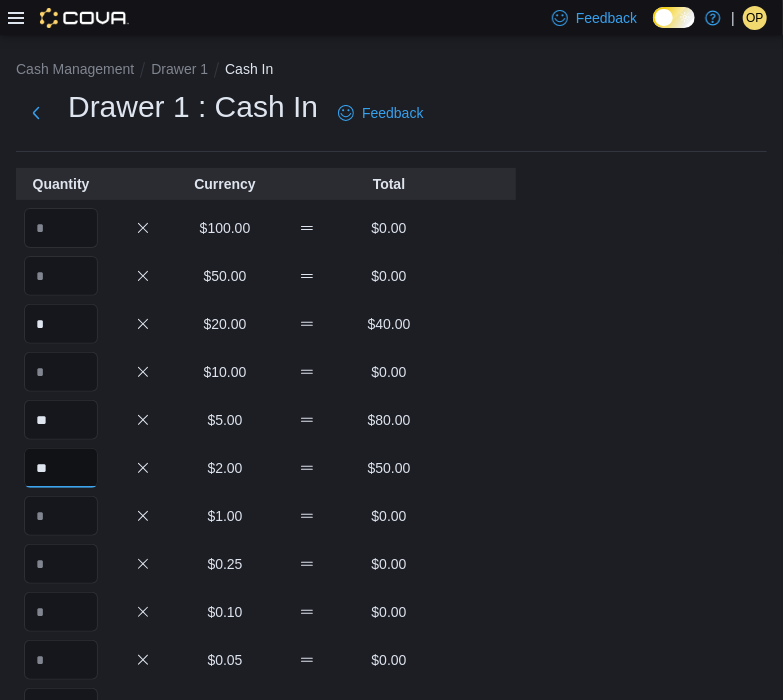 type on "**" 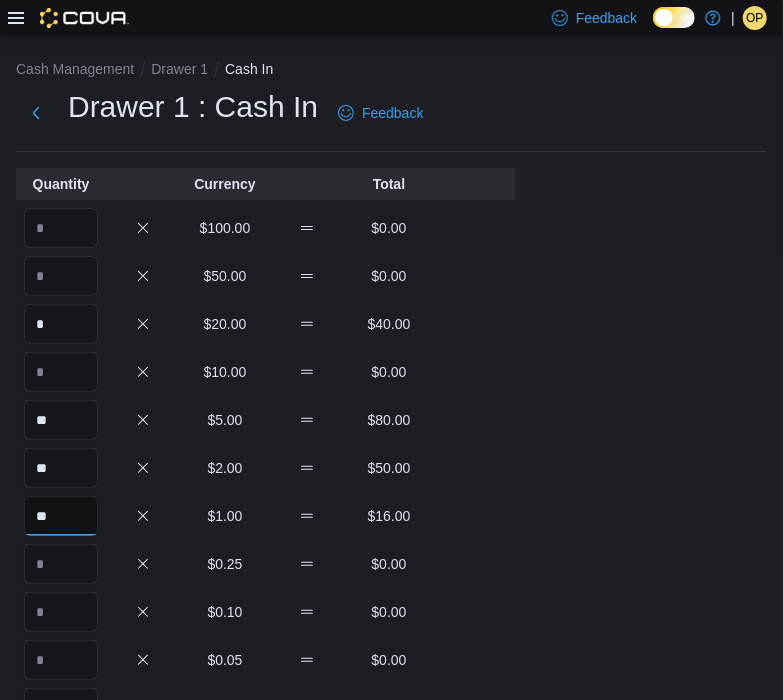 type on "**" 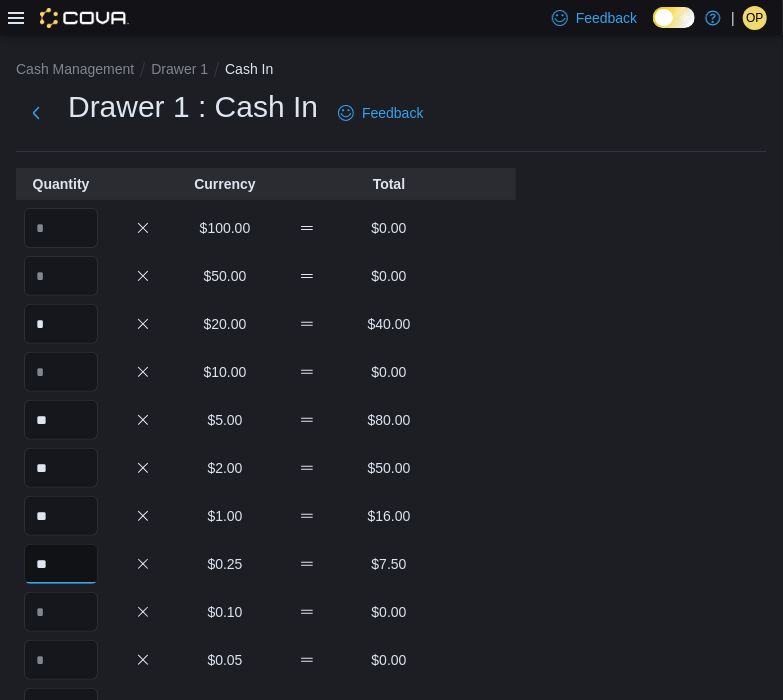 type on "**" 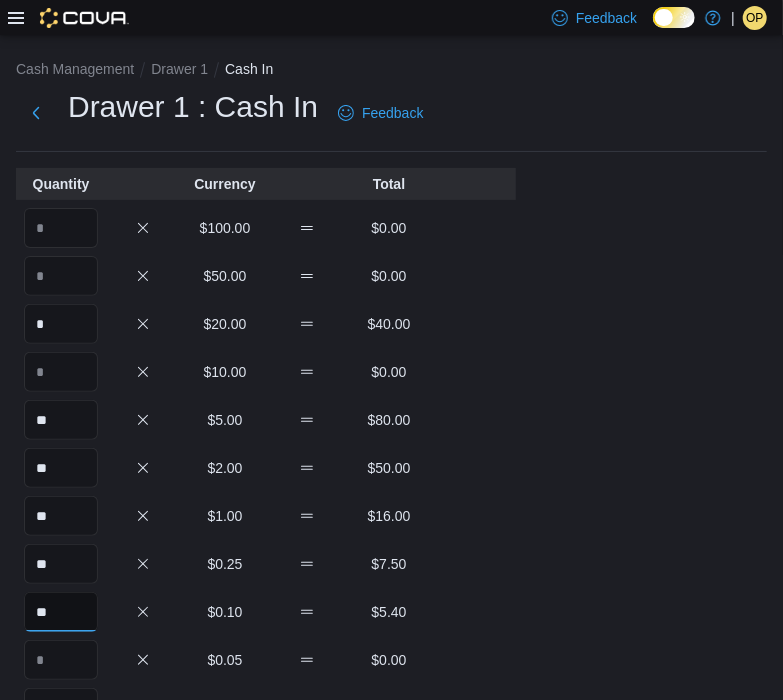 type on "**" 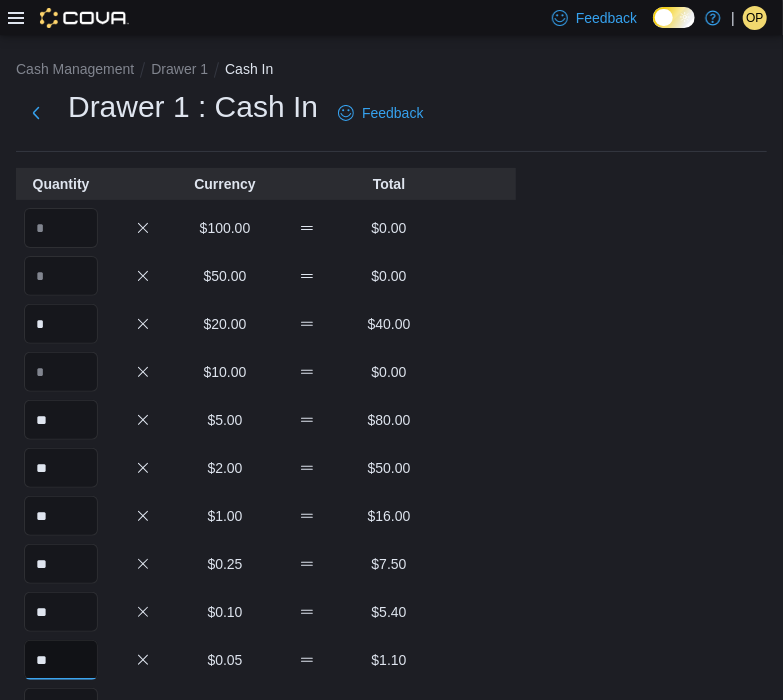 scroll, scrollTop: 405, scrollLeft: 0, axis: vertical 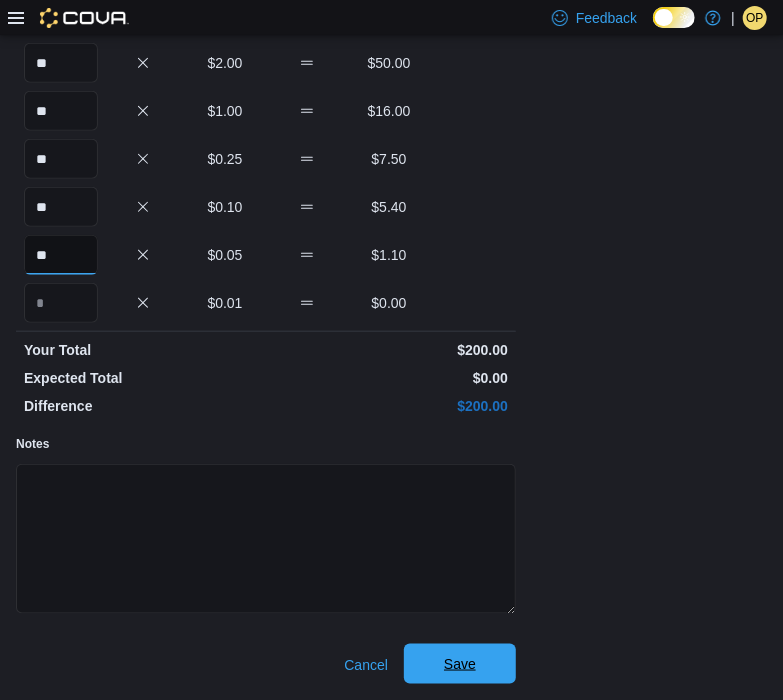 type on "**" 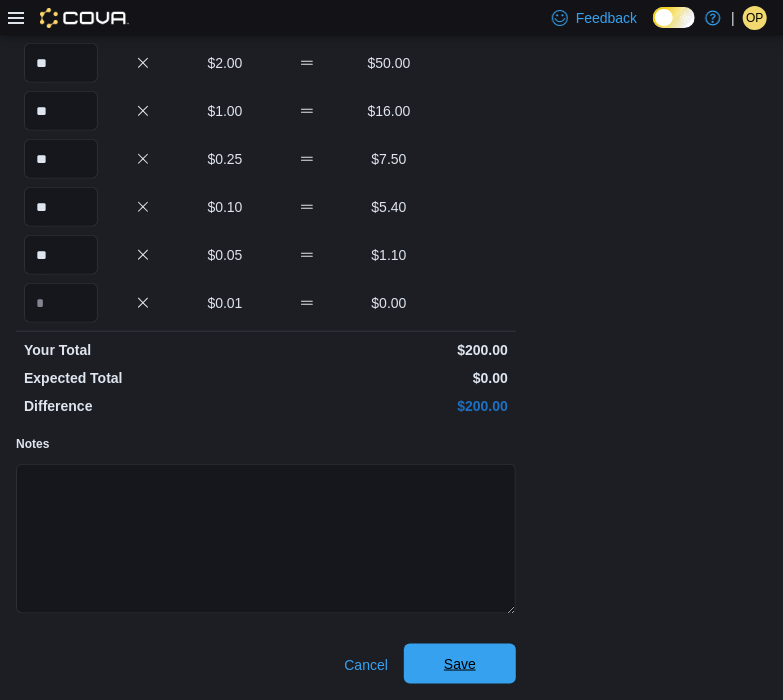 click on "Save" at bounding box center [460, 664] 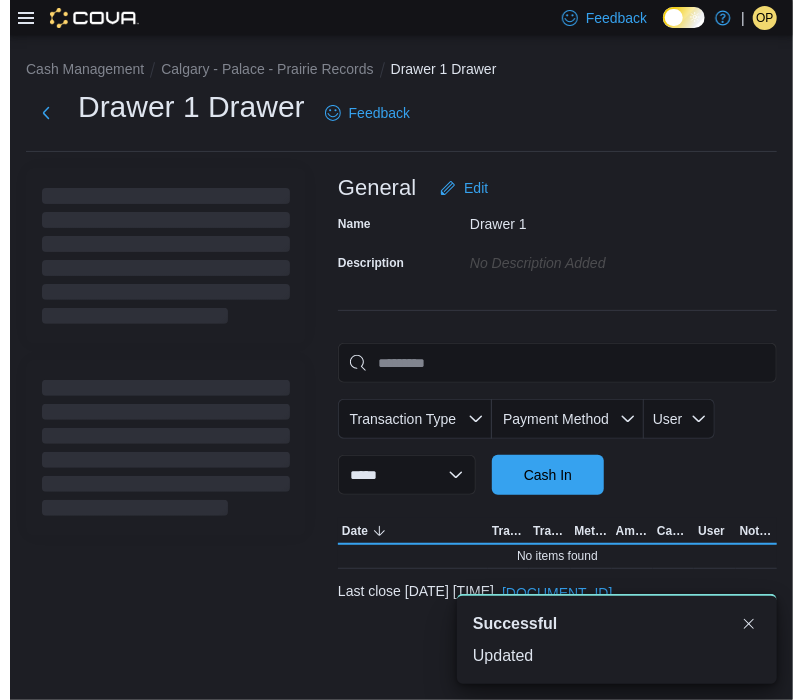 scroll, scrollTop: 0, scrollLeft: 0, axis: both 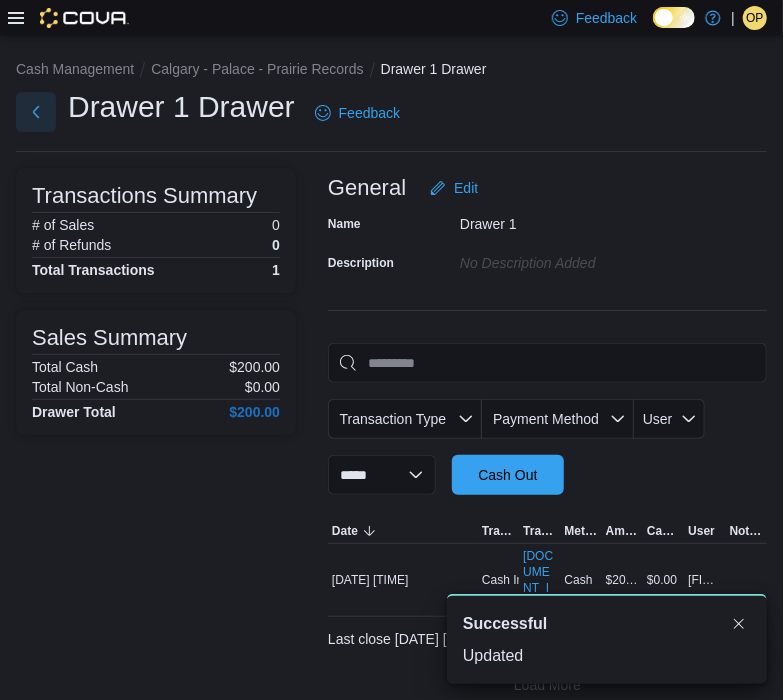 click at bounding box center (36, 112) 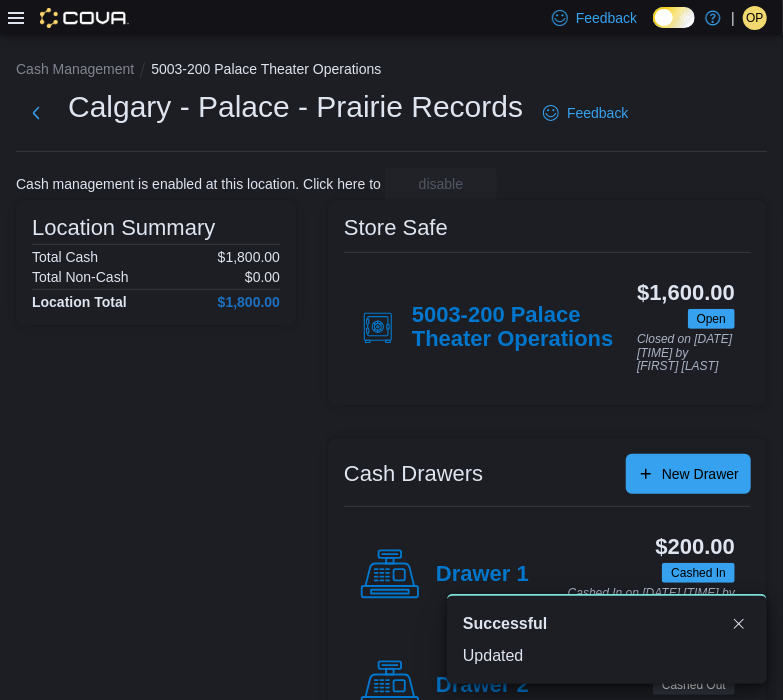 scroll, scrollTop: 86, scrollLeft: 0, axis: vertical 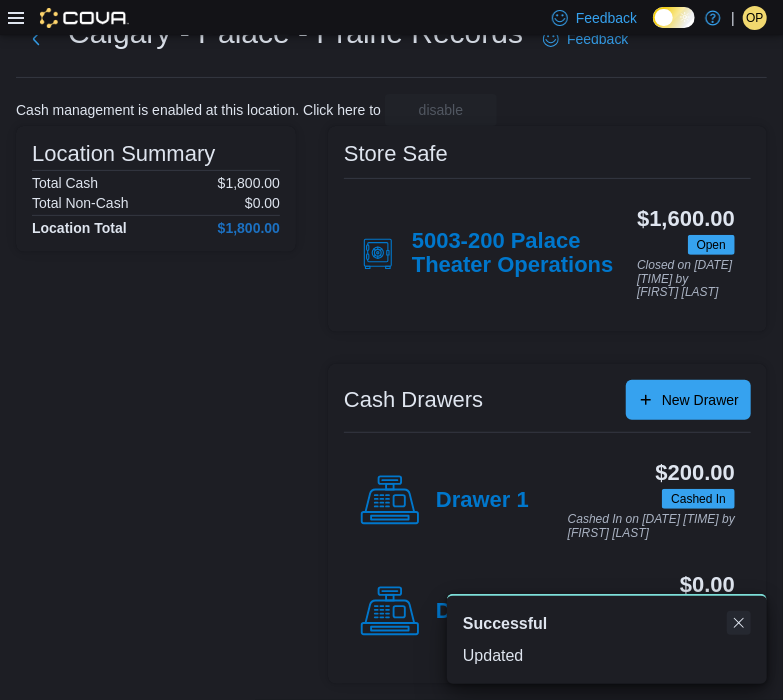 click at bounding box center [739, 623] 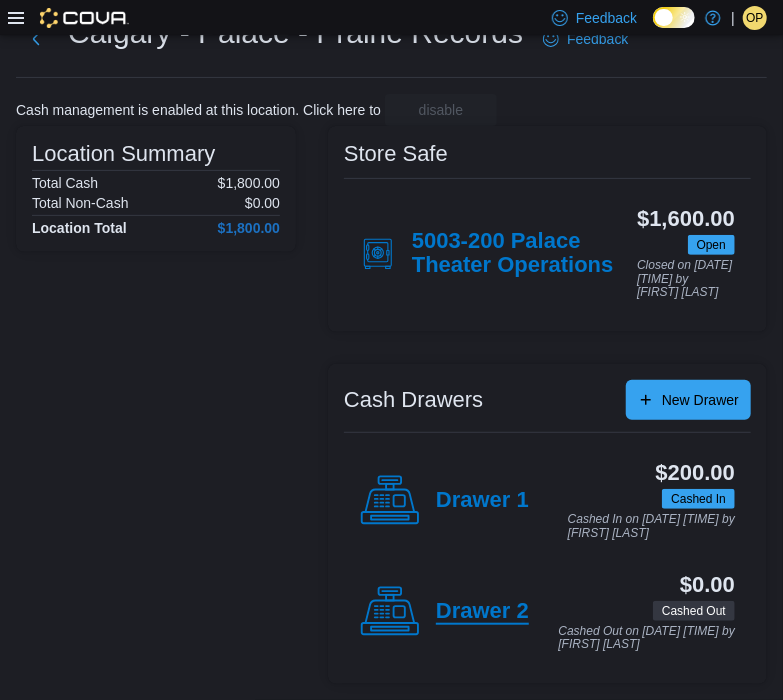 click on "Drawer 2" at bounding box center [482, 612] 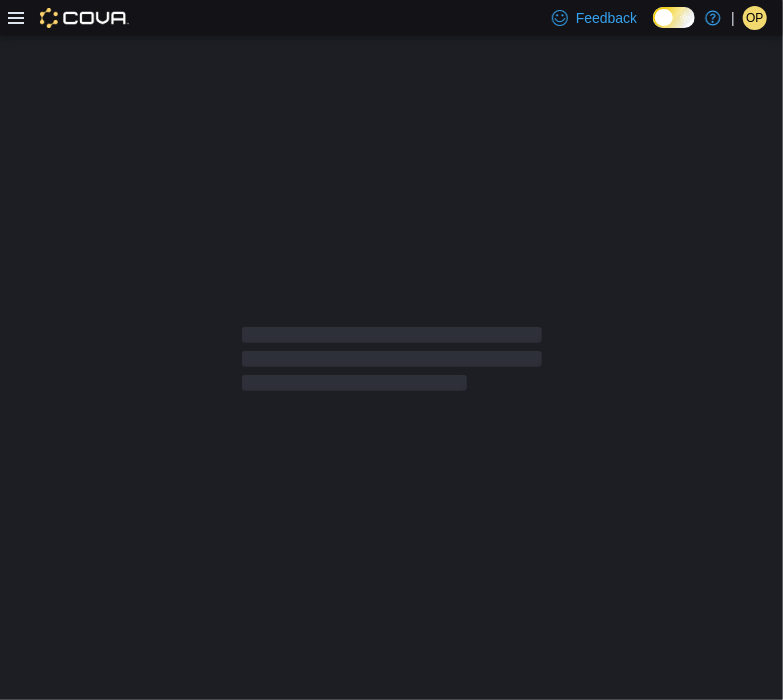 scroll, scrollTop: 0, scrollLeft: 0, axis: both 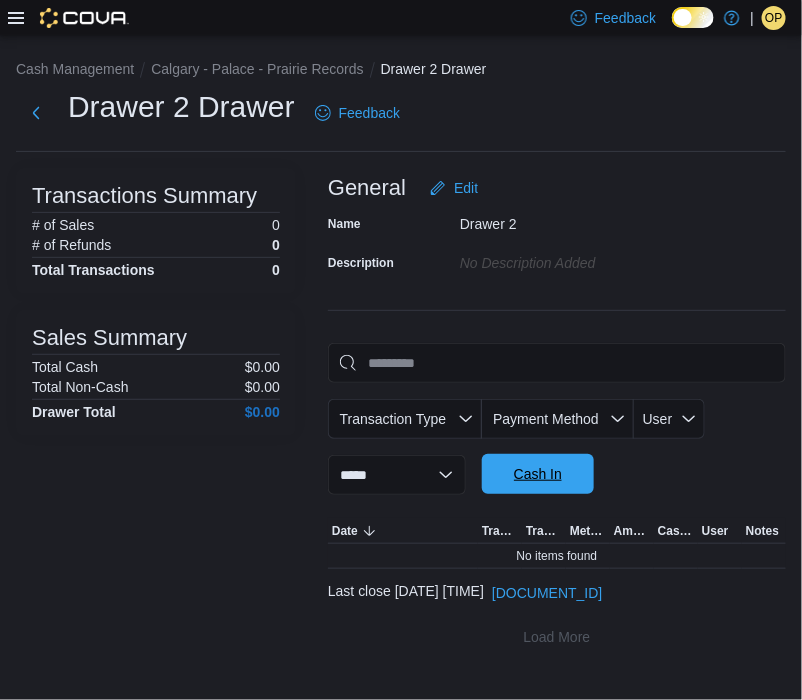 click on "Cash In" at bounding box center [538, 474] 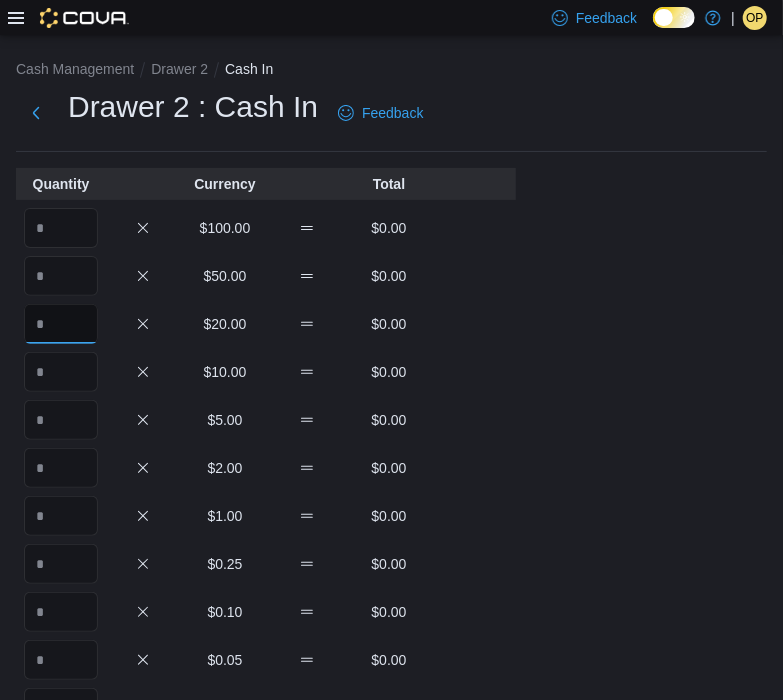 click at bounding box center (61, 324) 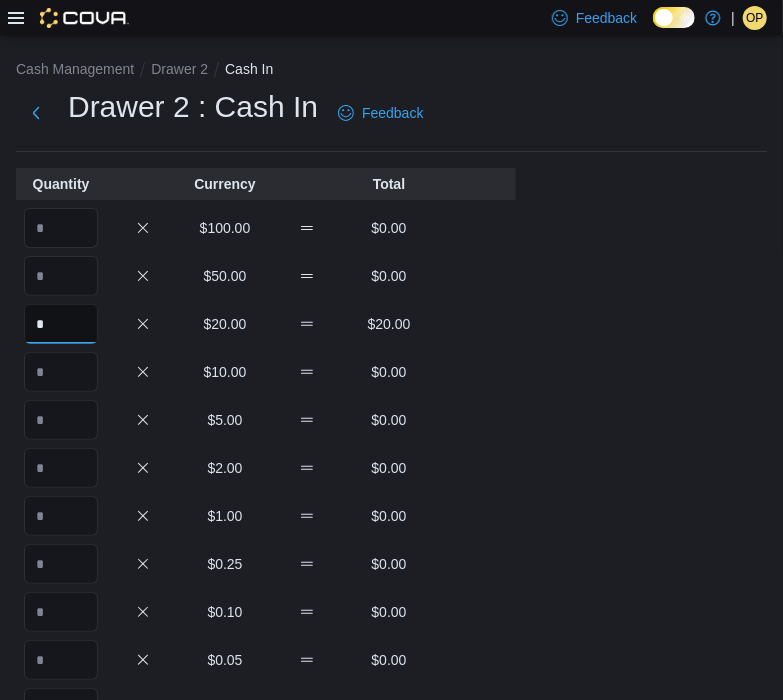 type on "*" 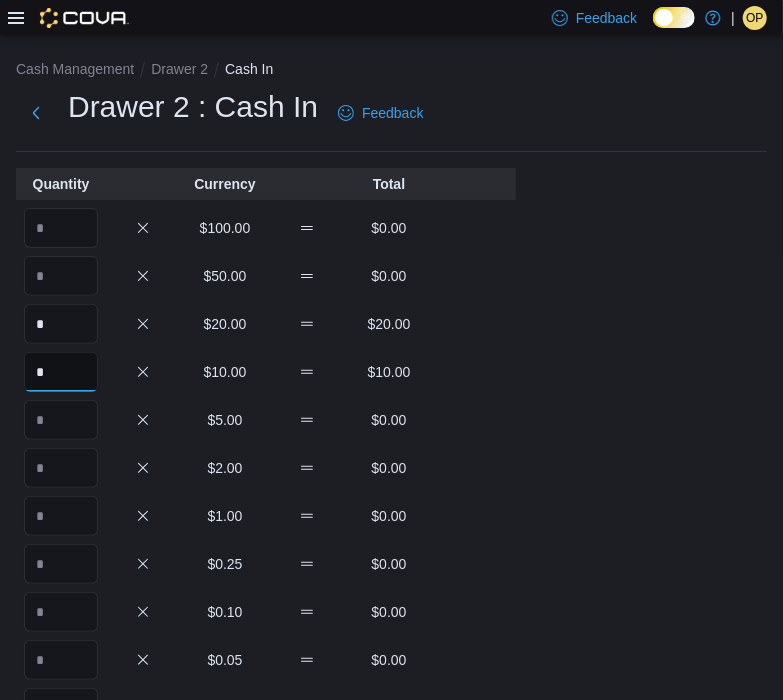 type on "*" 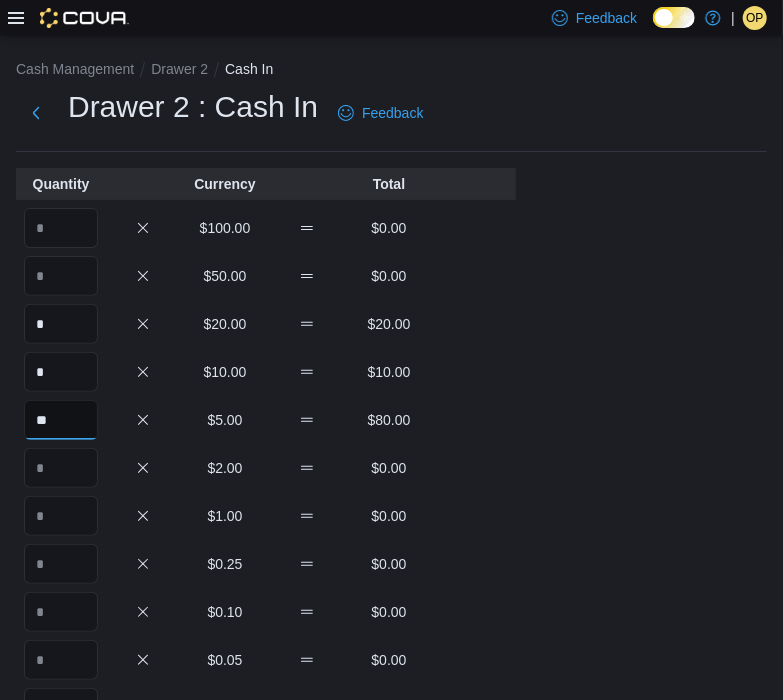 type on "**" 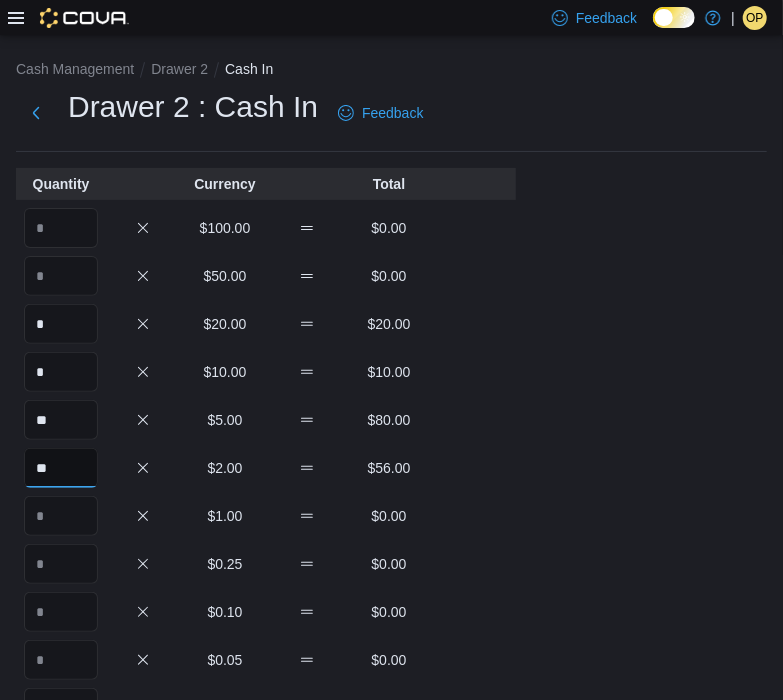 type on "**" 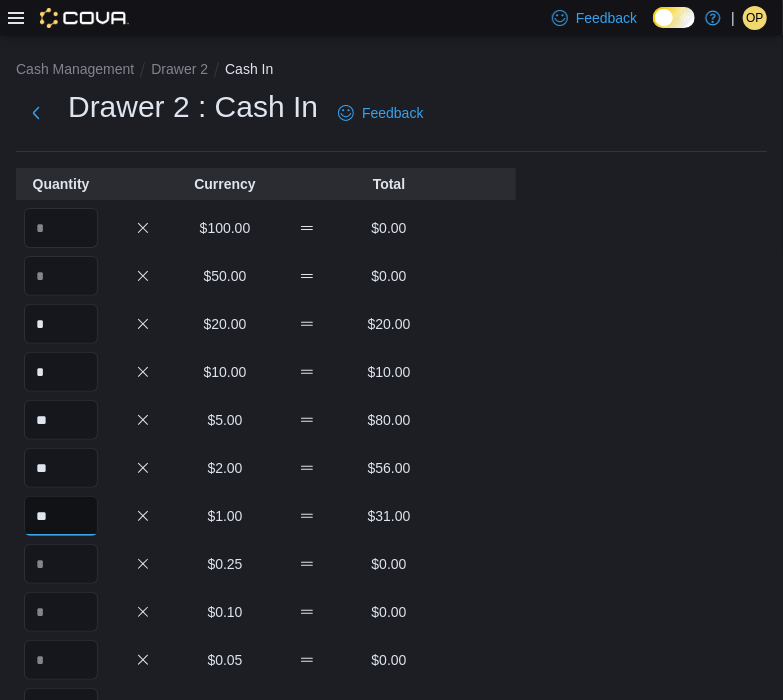 type on "**" 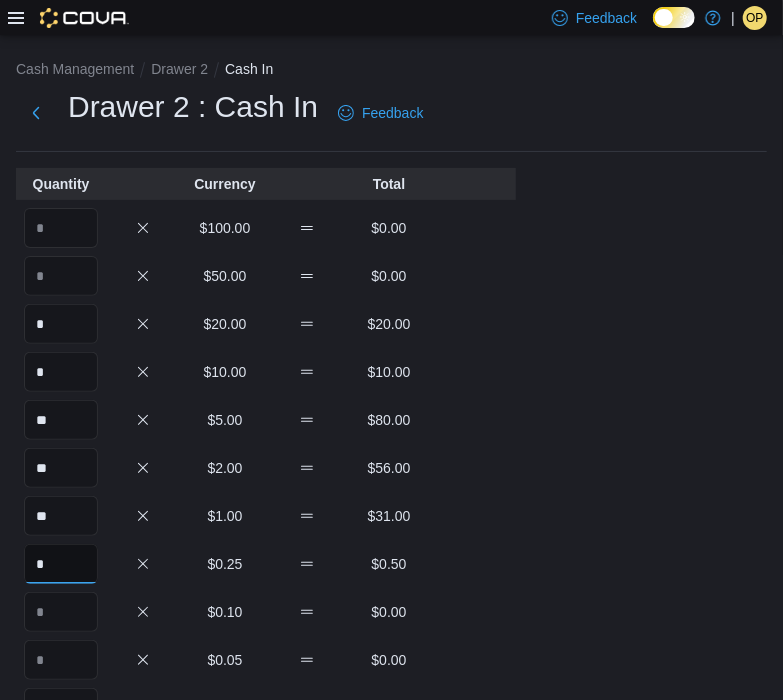 type on "*" 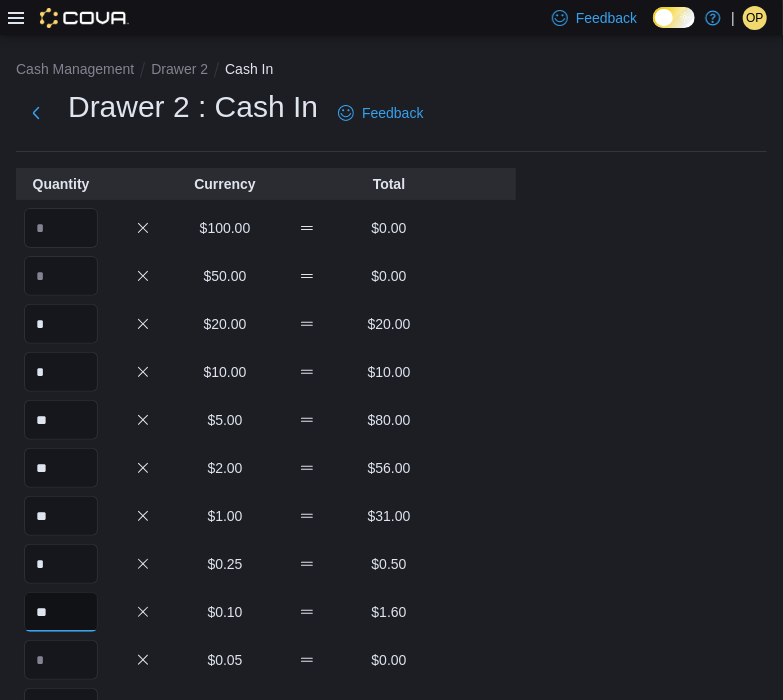 type on "**" 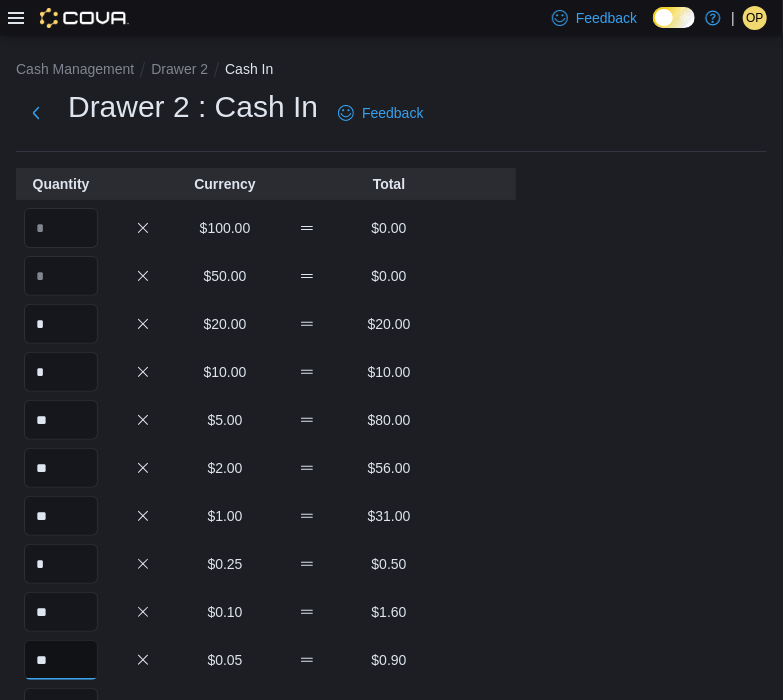 scroll, scrollTop: 405, scrollLeft: 0, axis: vertical 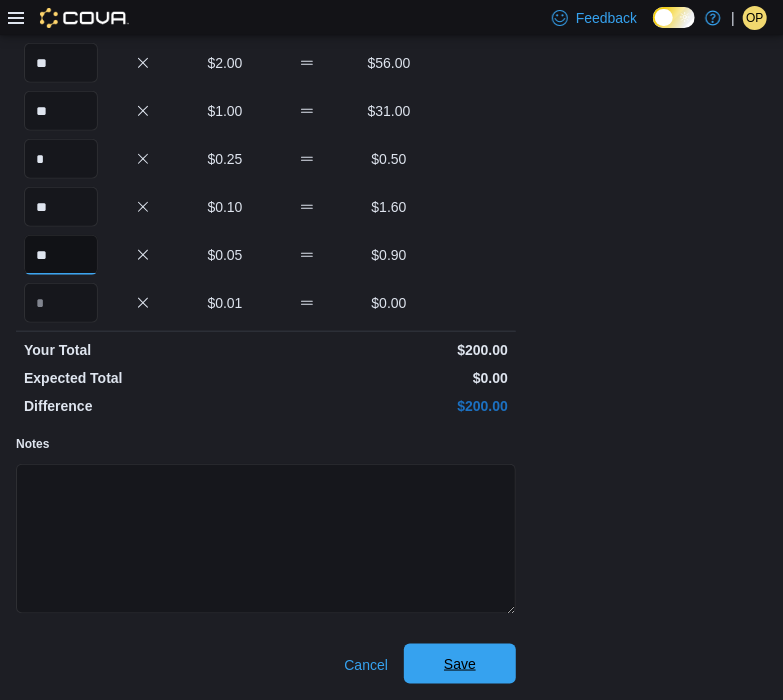 type on "**" 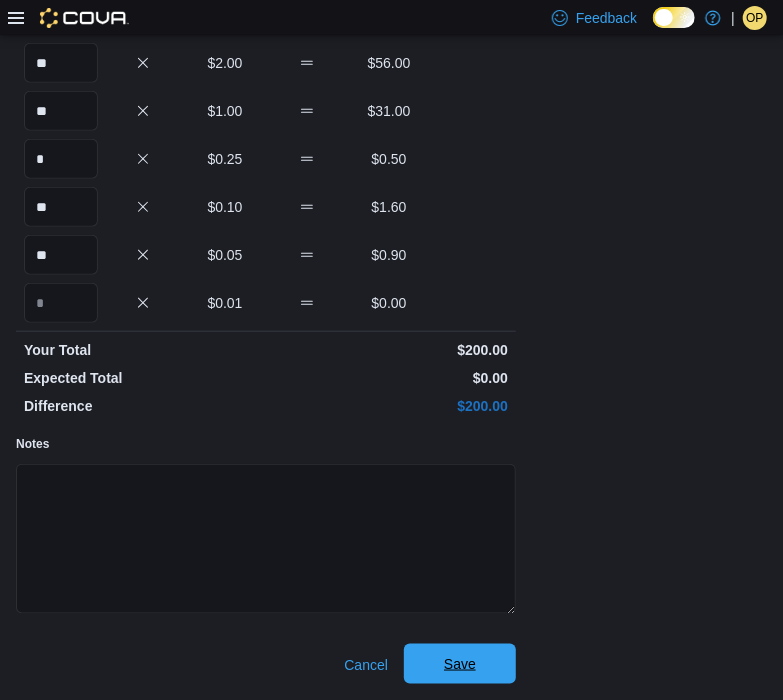 click on "Save" at bounding box center [460, 664] 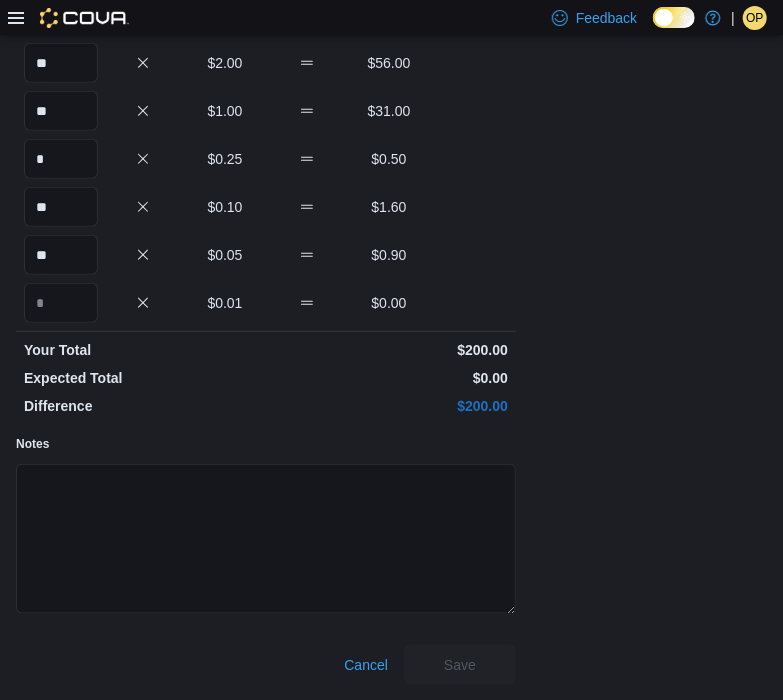 scroll, scrollTop: 0, scrollLeft: 0, axis: both 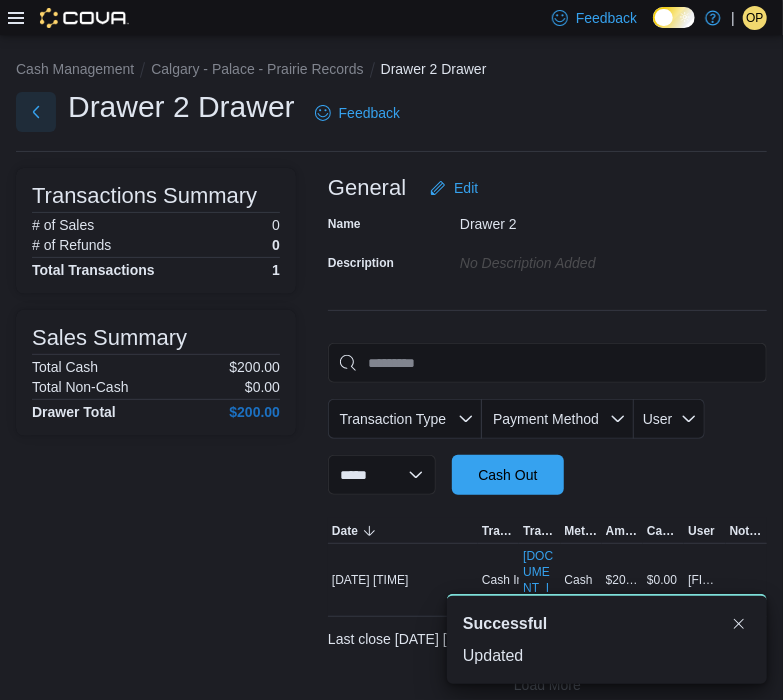 click at bounding box center (36, 112) 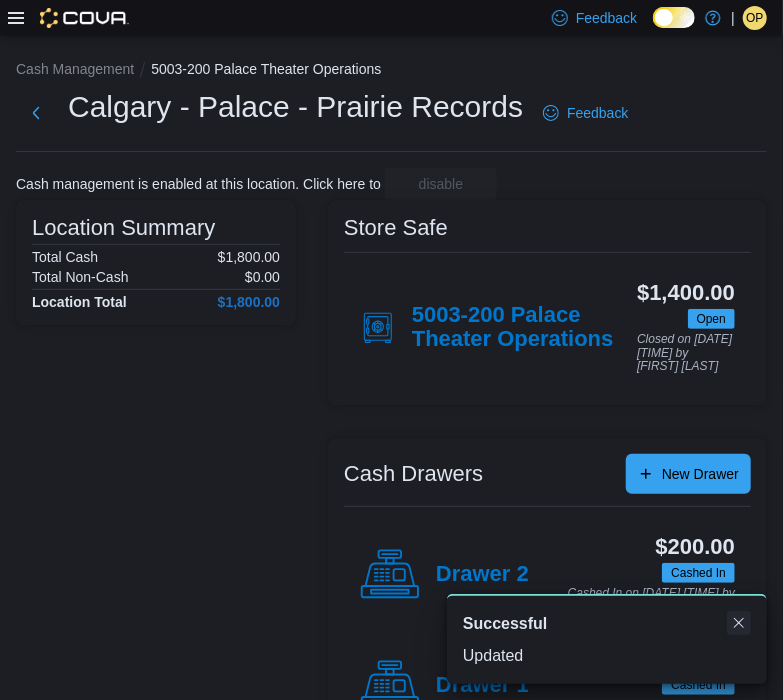 click at bounding box center [739, 623] 